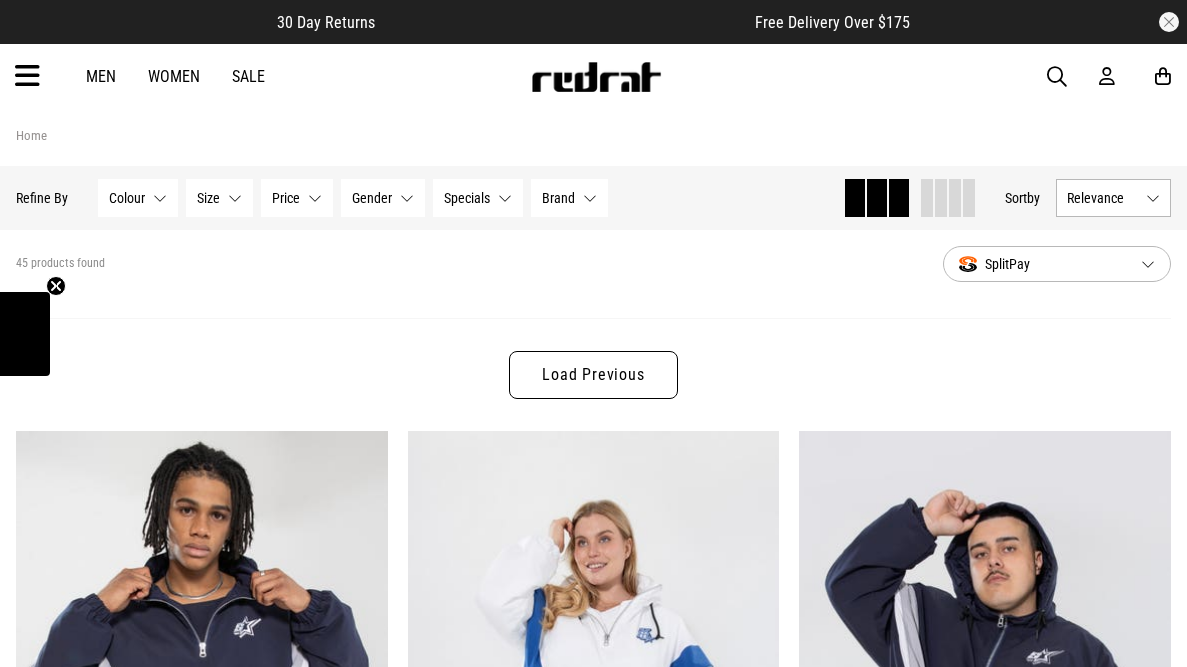 scroll, scrollTop: 0, scrollLeft: 0, axis: both 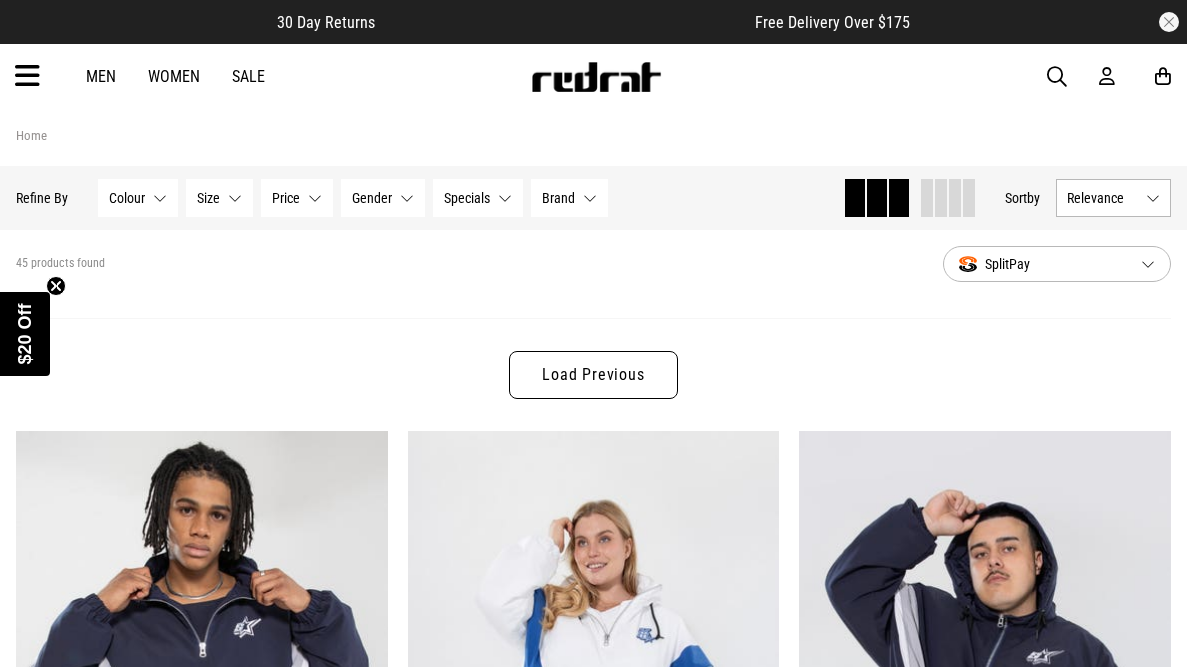 click at bounding box center (27, 76) 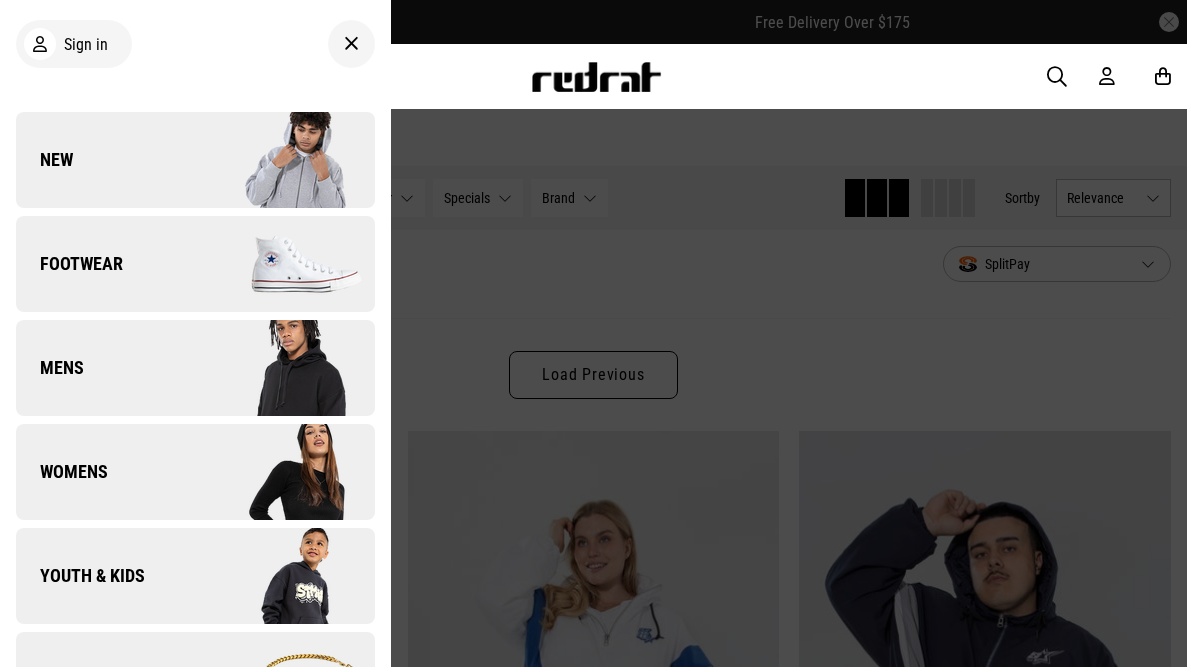 click on "Womens" at bounding box center (195, 472) 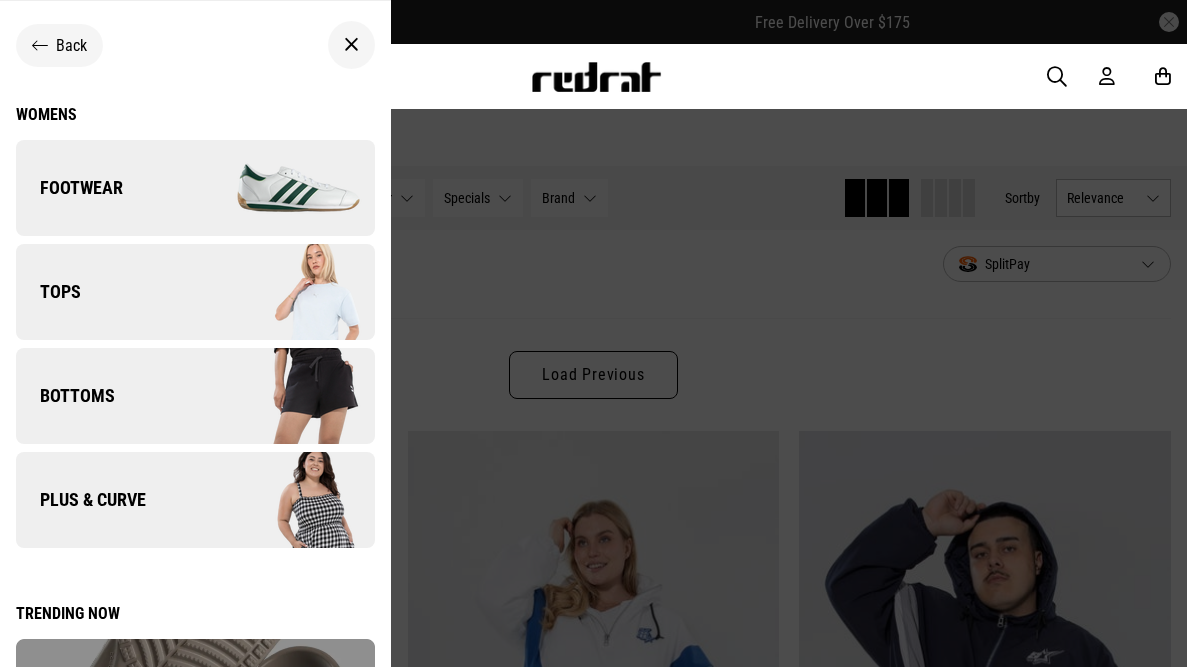 click on "Back" at bounding box center [195, 45] 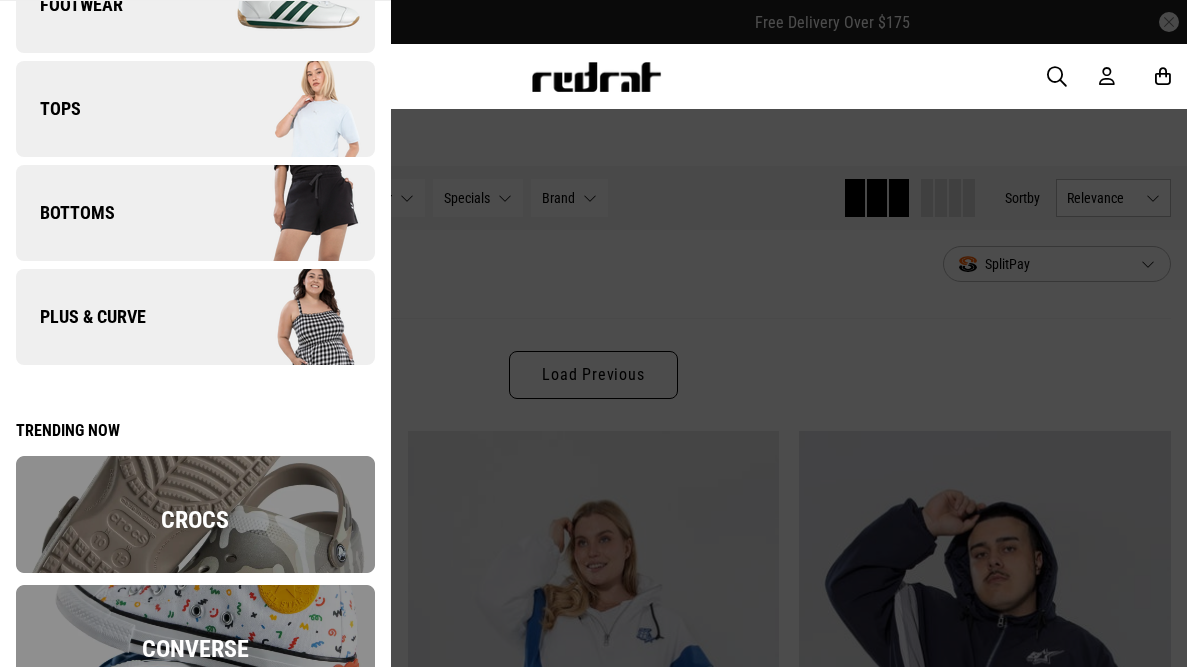 scroll, scrollTop: 239, scrollLeft: 0, axis: vertical 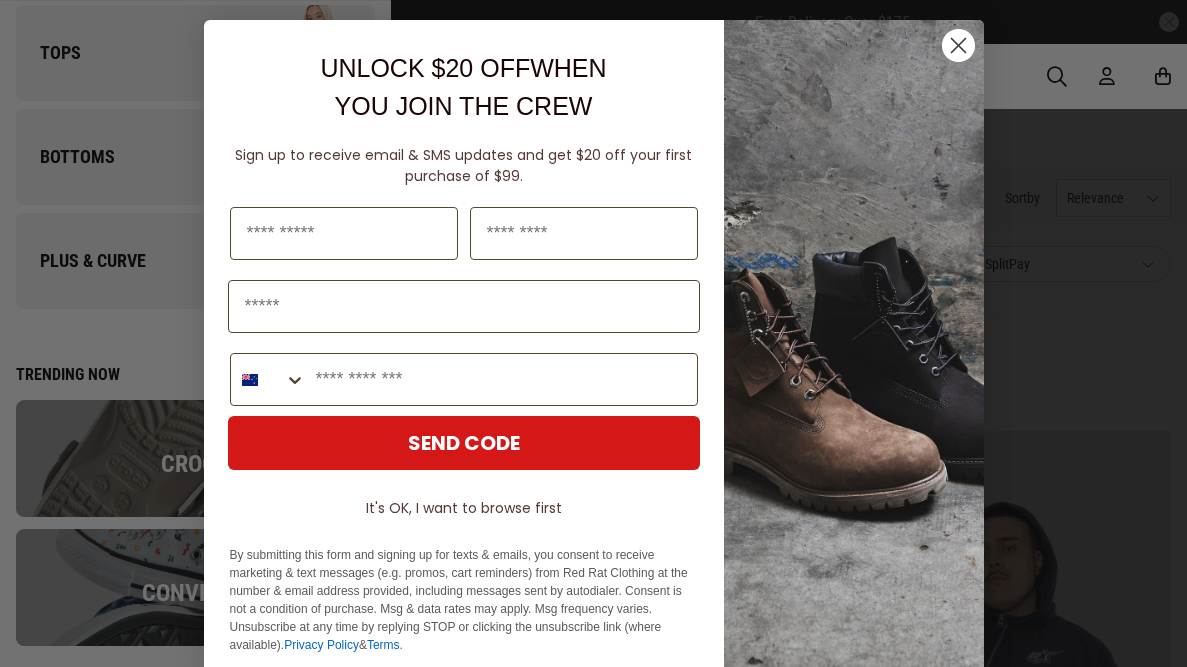 click on "Close dialog UNLOCK $20 OFF  WHEN
YOU JOIN THE CREW Sign up to receive email & SMS updates and get $20 off your first purchase of $99. Last Name Phone Number SEND CODE It's OK, I want to browse first By submitting this form and signing up for texts & emails, you consent to receive marketing & text messages (e.g. promos, cart reminders) from Red Rat Clothing at the number & email address provided, including messages sent by autodialer. Consent is not a condition of purchase. Msg & data rates may apply. Msg frequency varies. Unsubscribe at any time by replying STOP or clicking the unsubscribe link (where available).  Privacy Policy  &  Terms . ******" at bounding box center [593, 333] 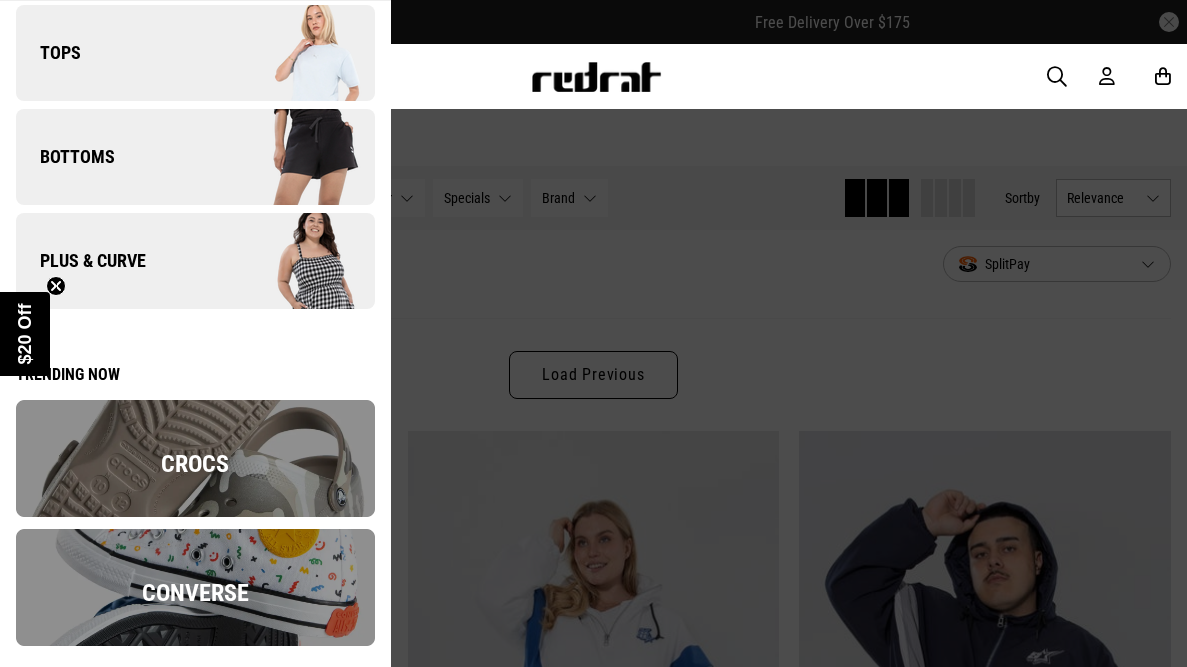 click on "Trending now
Crocs   Converse" at bounding box center [195, 503] 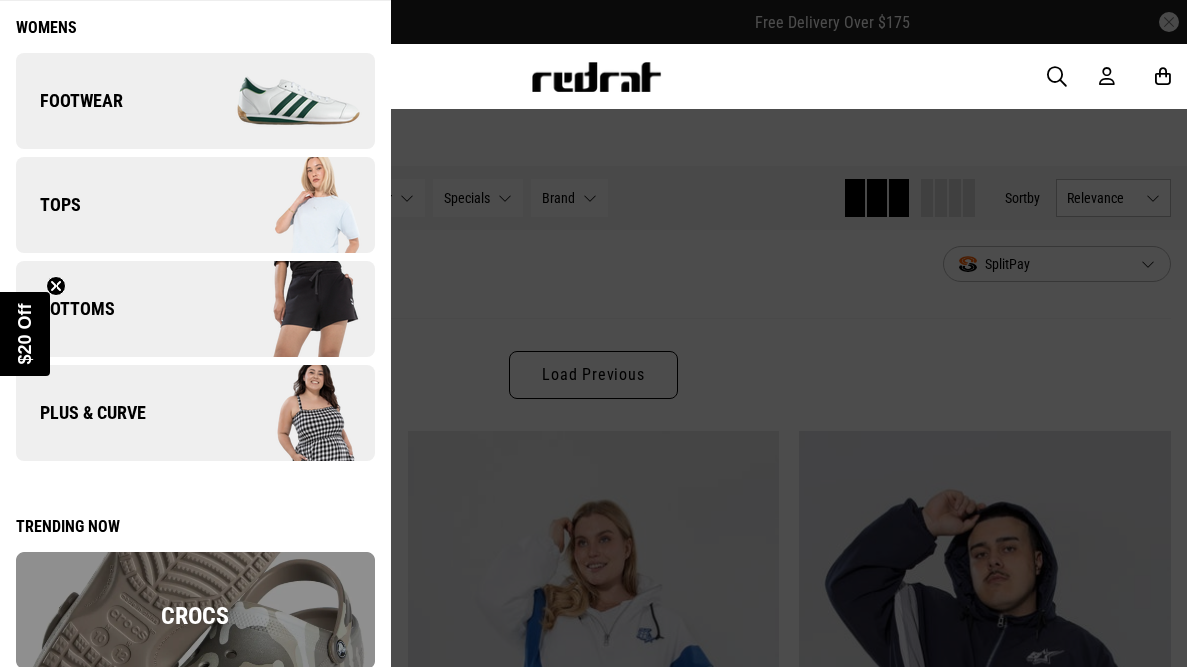 scroll, scrollTop: 0, scrollLeft: 0, axis: both 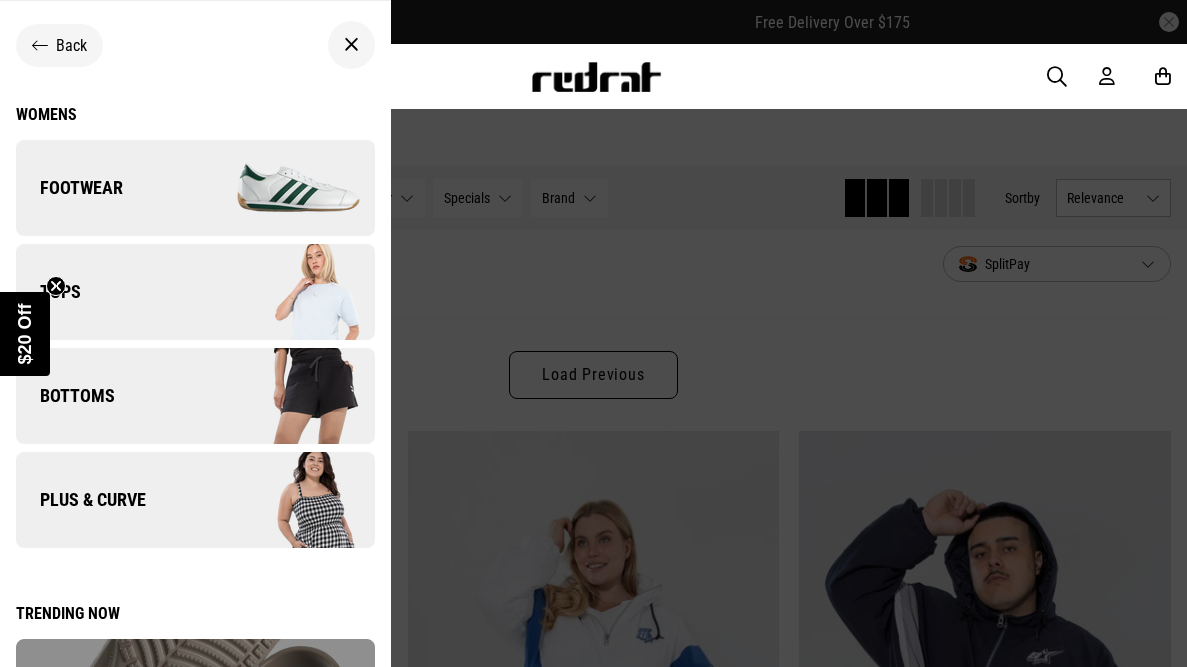 click at bounding box center [40, 45] 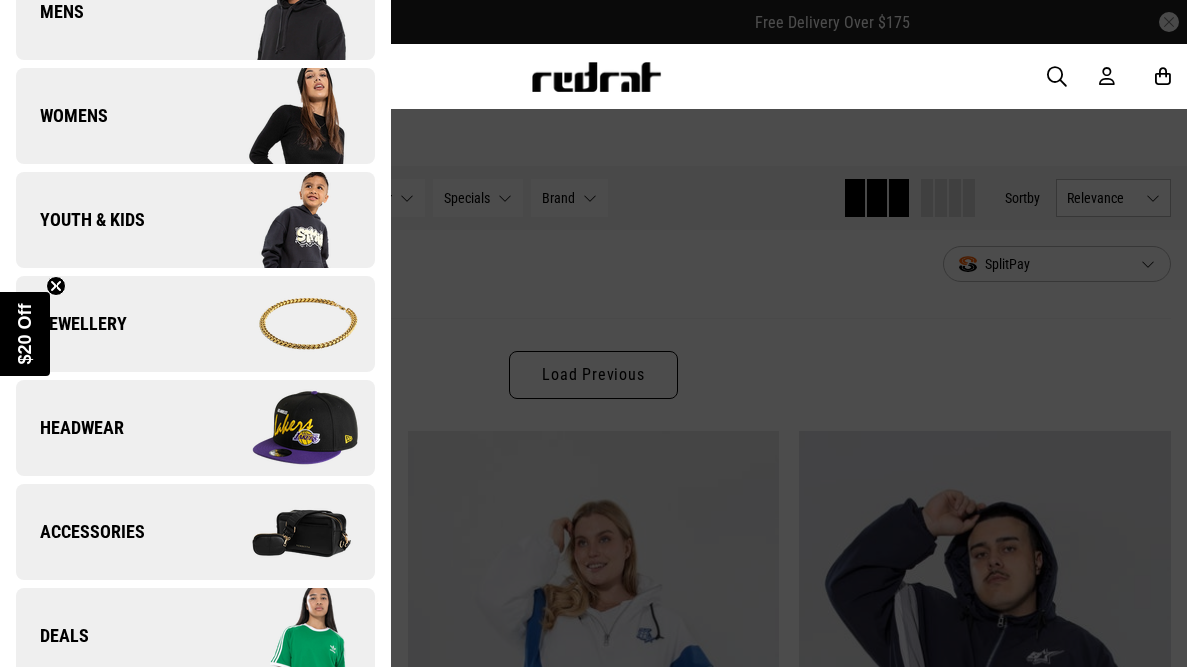 scroll, scrollTop: 359, scrollLeft: 0, axis: vertical 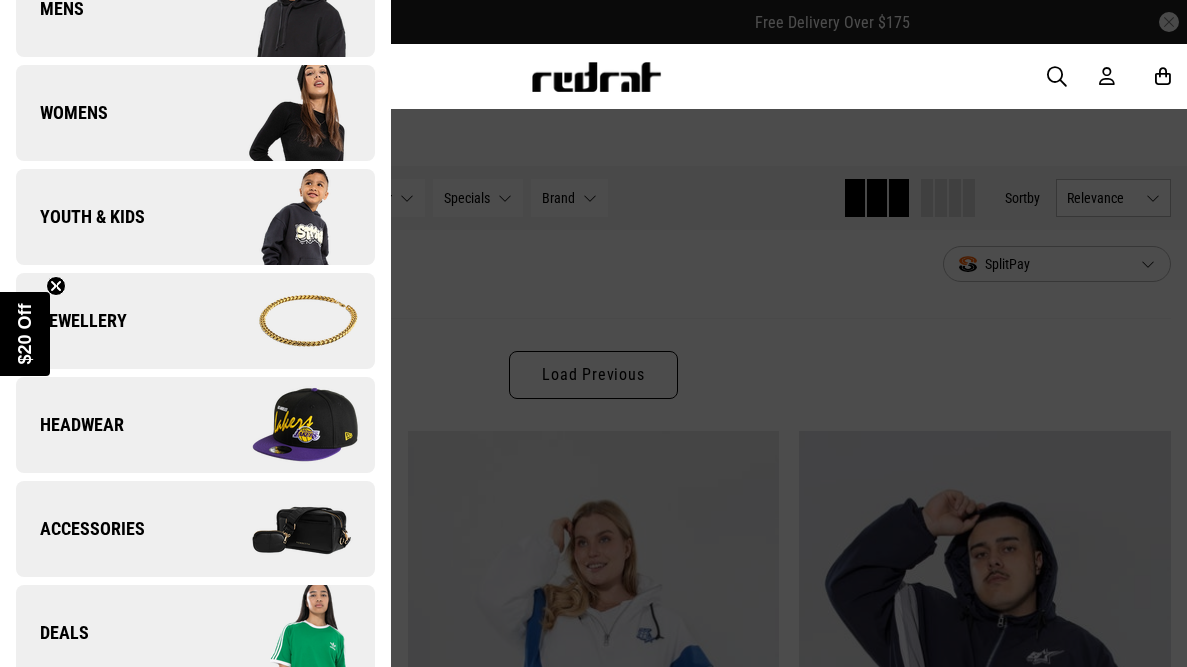 click on "Accessories" at bounding box center (195, 529) 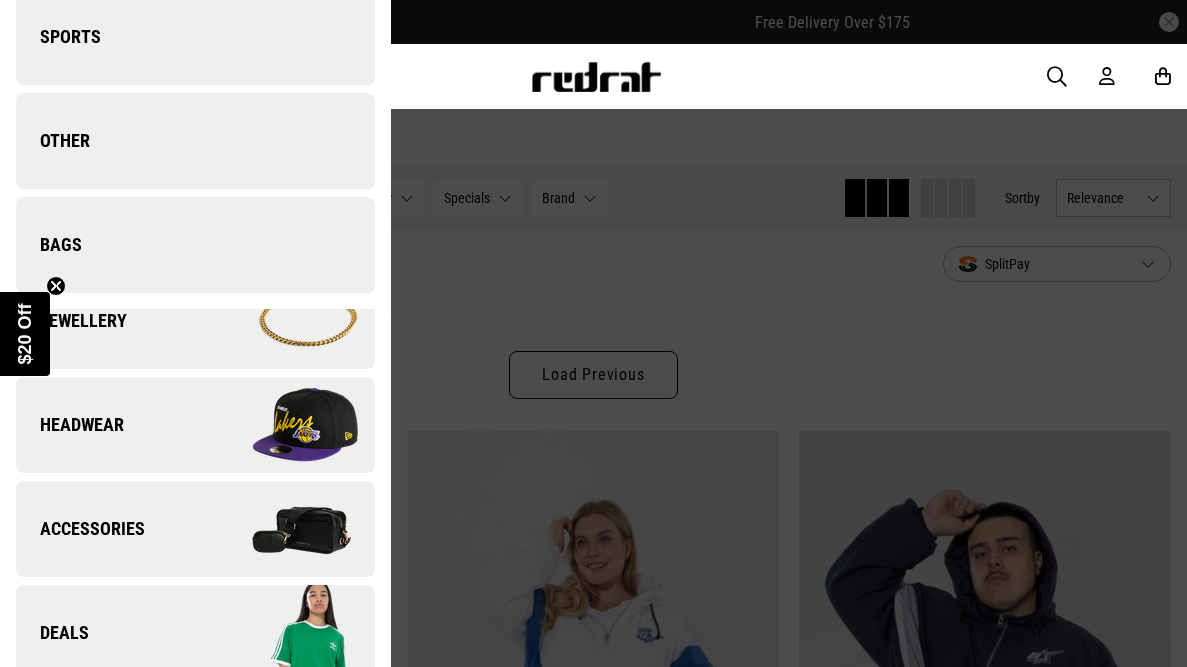 scroll, scrollTop: 0, scrollLeft: 0, axis: both 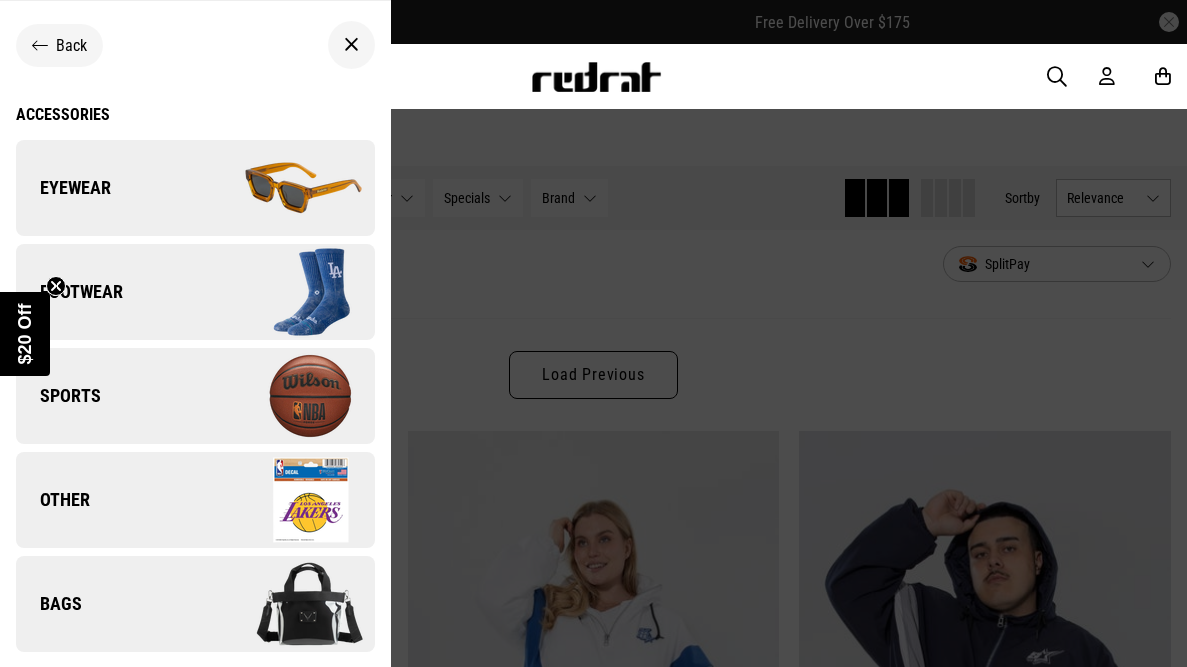 click at bounding box center [284, 188] 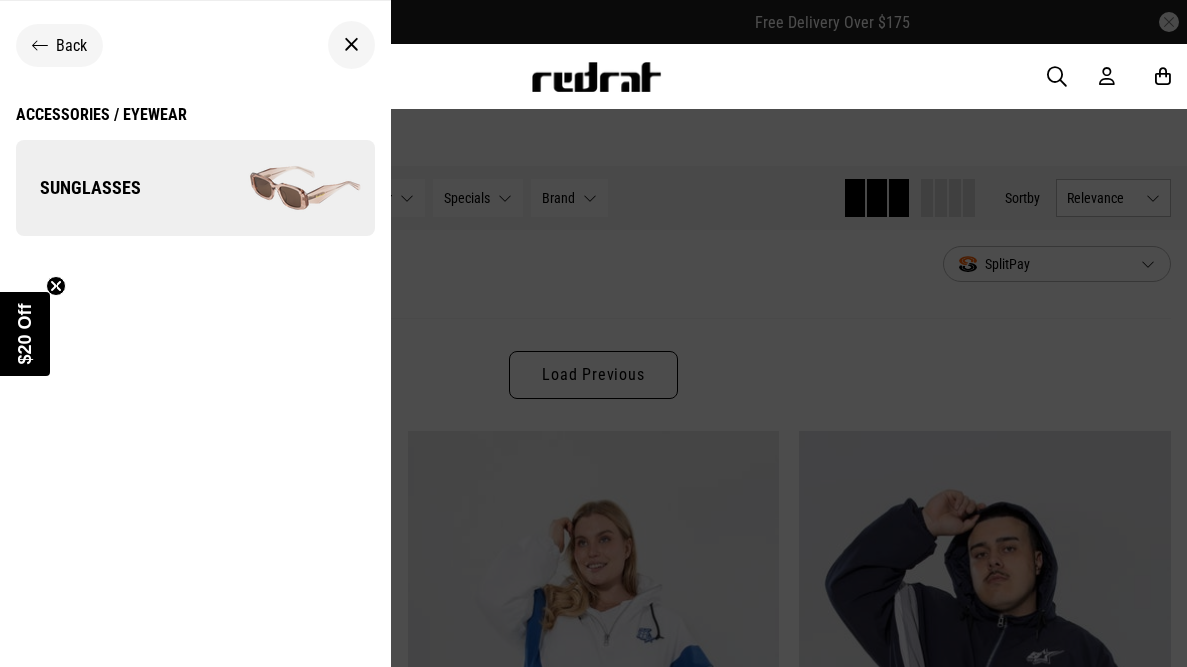 click at bounding box center [284, 188] 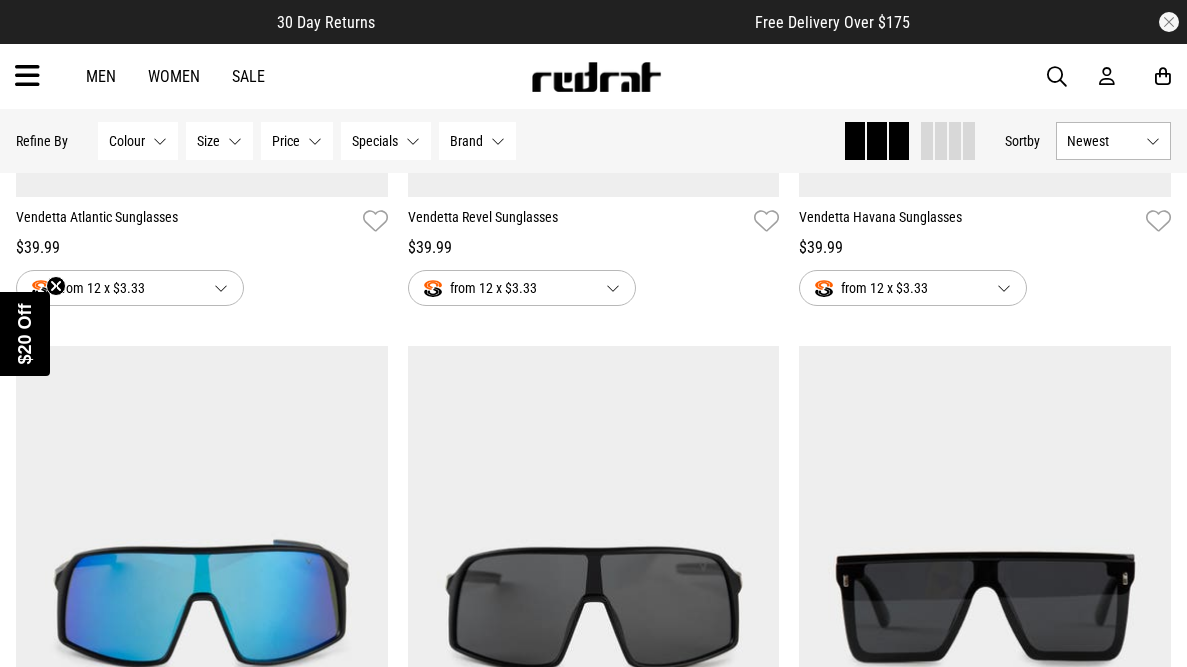 scroll, scrollTop: 759, scrollLeft: 0, axis: vertical 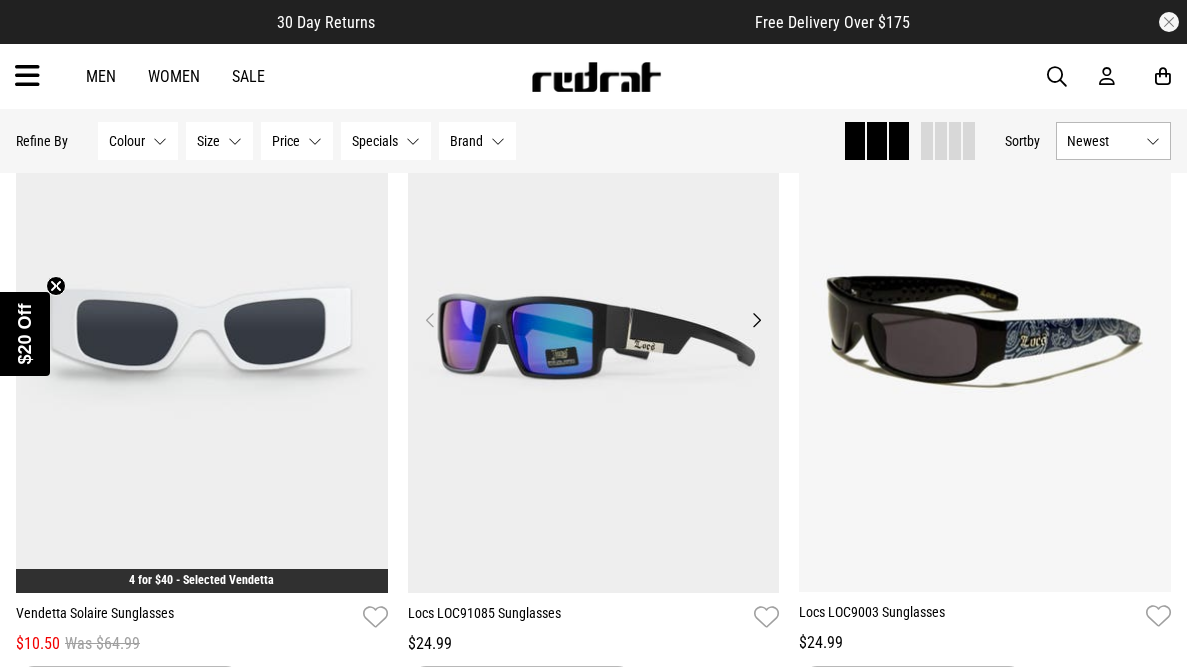click at bounding box center (594, 332) 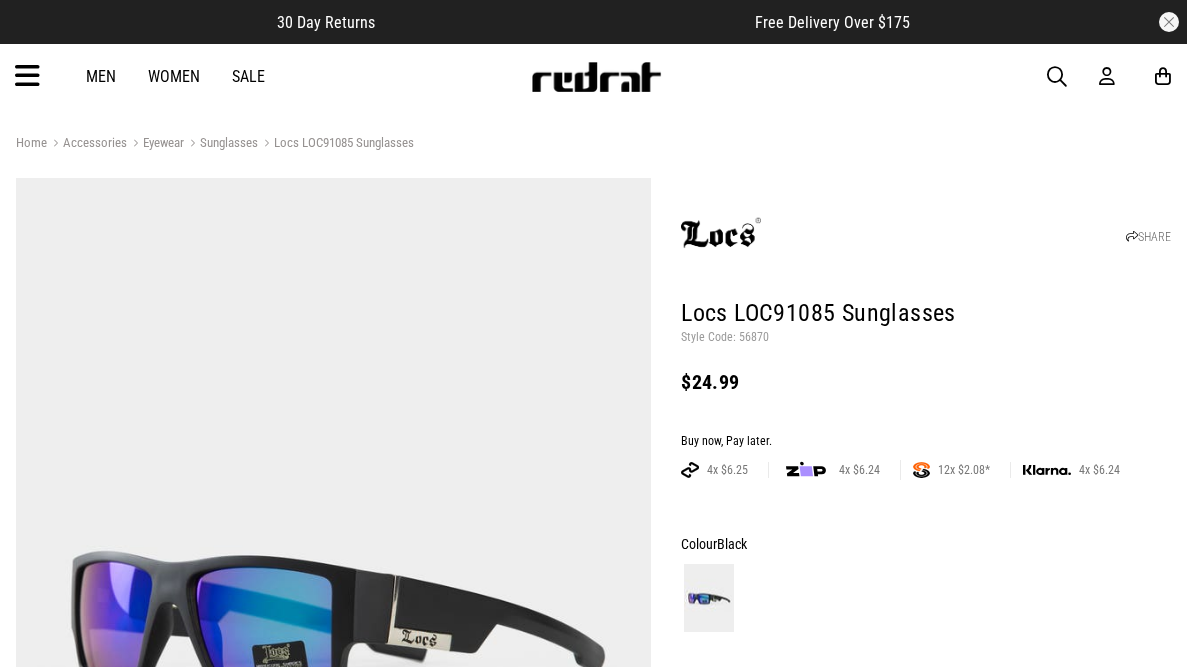 scroll, scrollTop: 39, scrollLeft: 0, axis: vertical 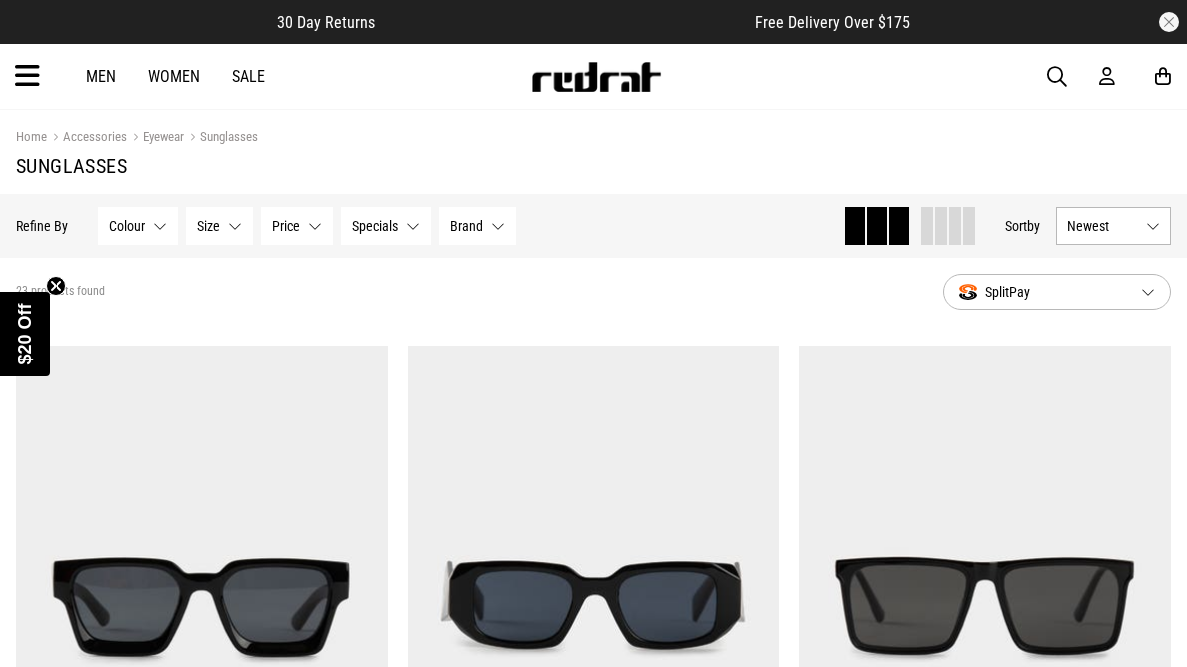 click at bounding box center (27, 76) 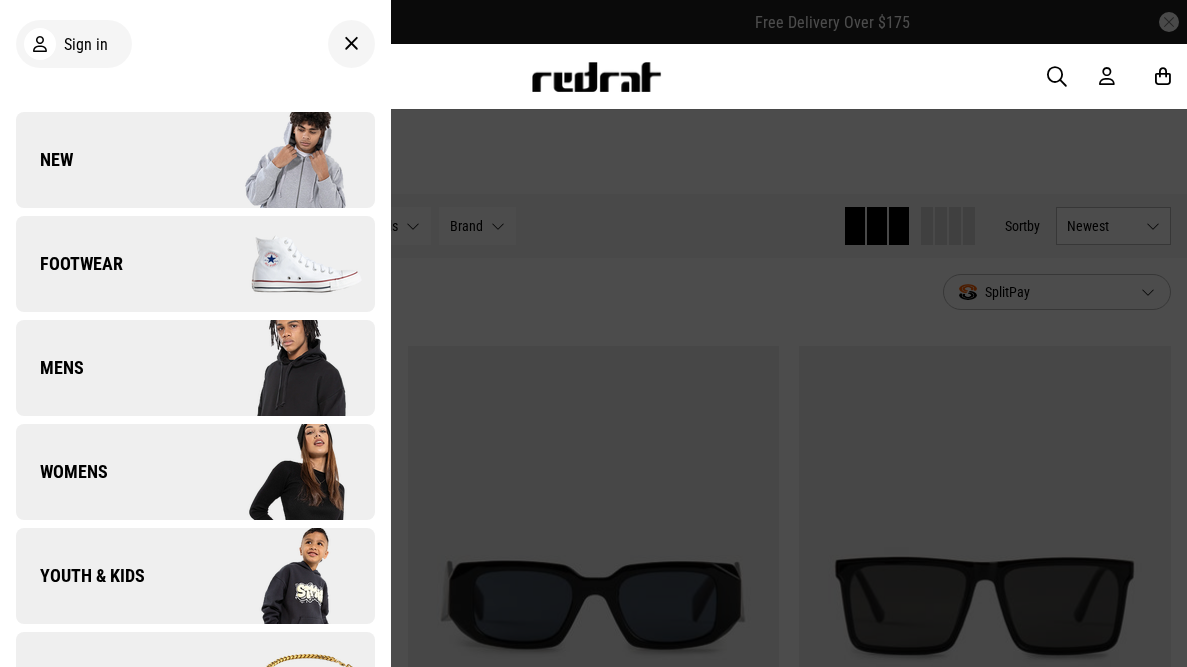 click at bounding box center (284, 368) 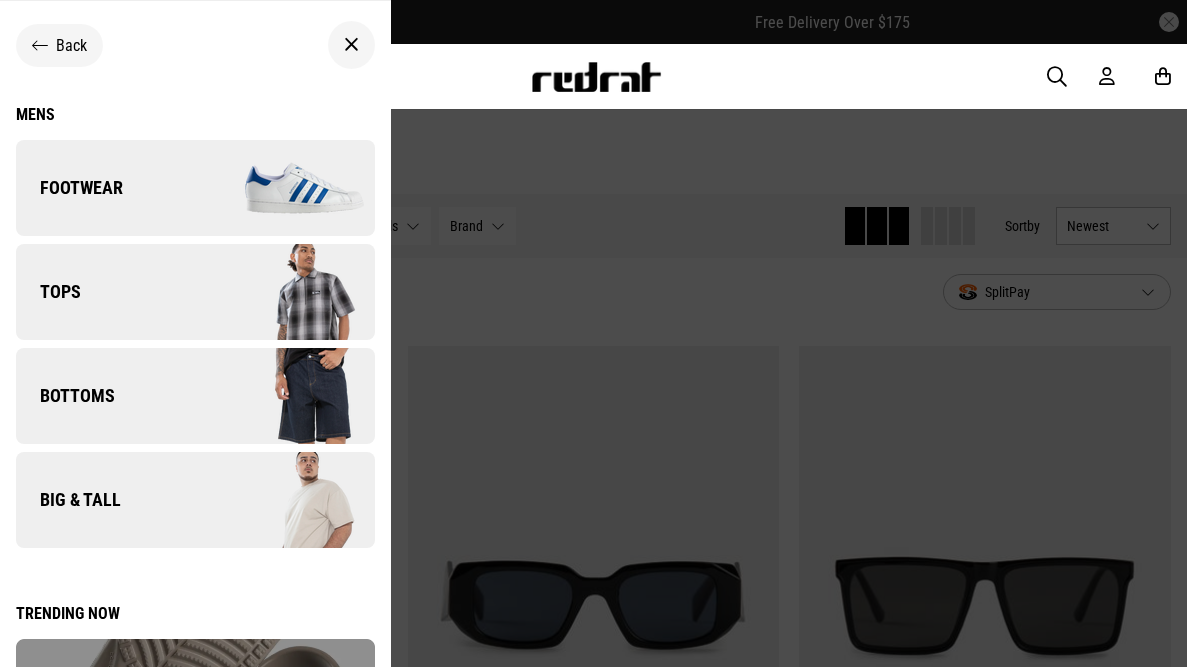 click on "Back" at bounding box center [195, 45] 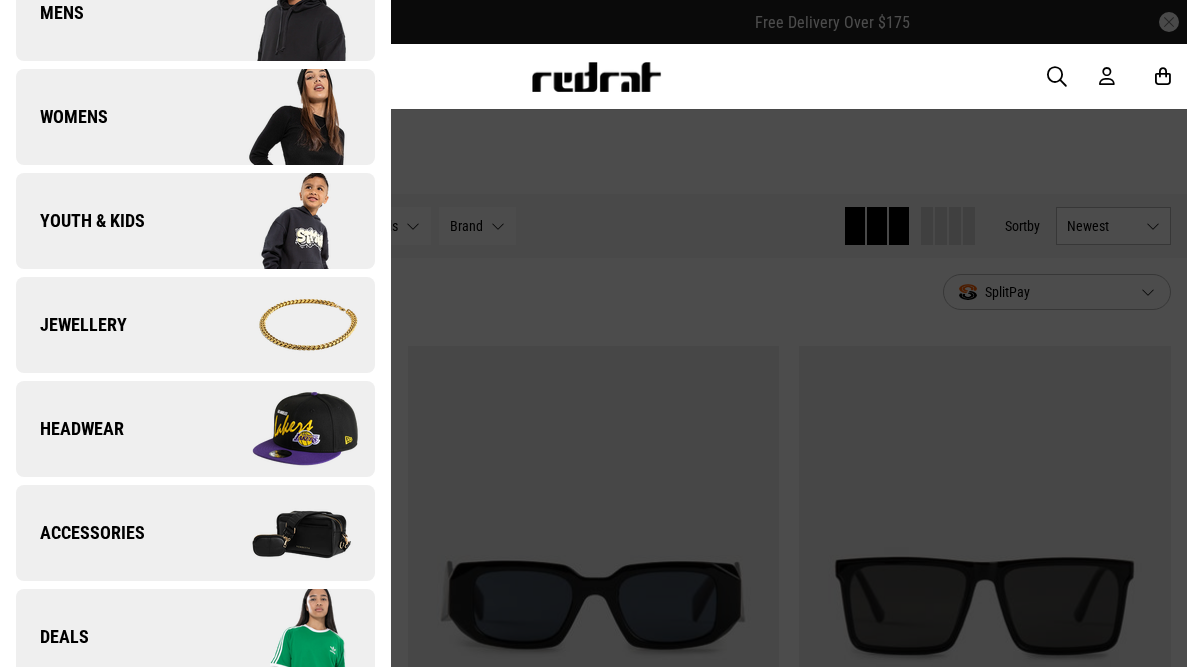 scroll, scrollTop: 359, scrollLeft: 0, axis: vertical 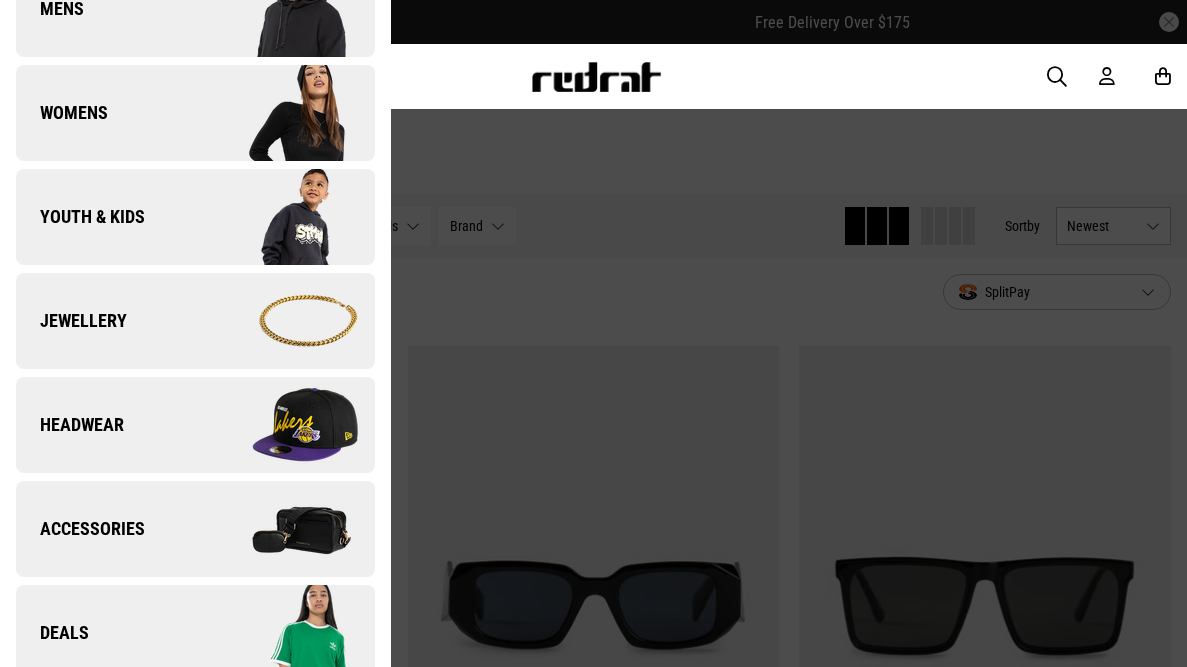 click at bounding box center (284, 529) 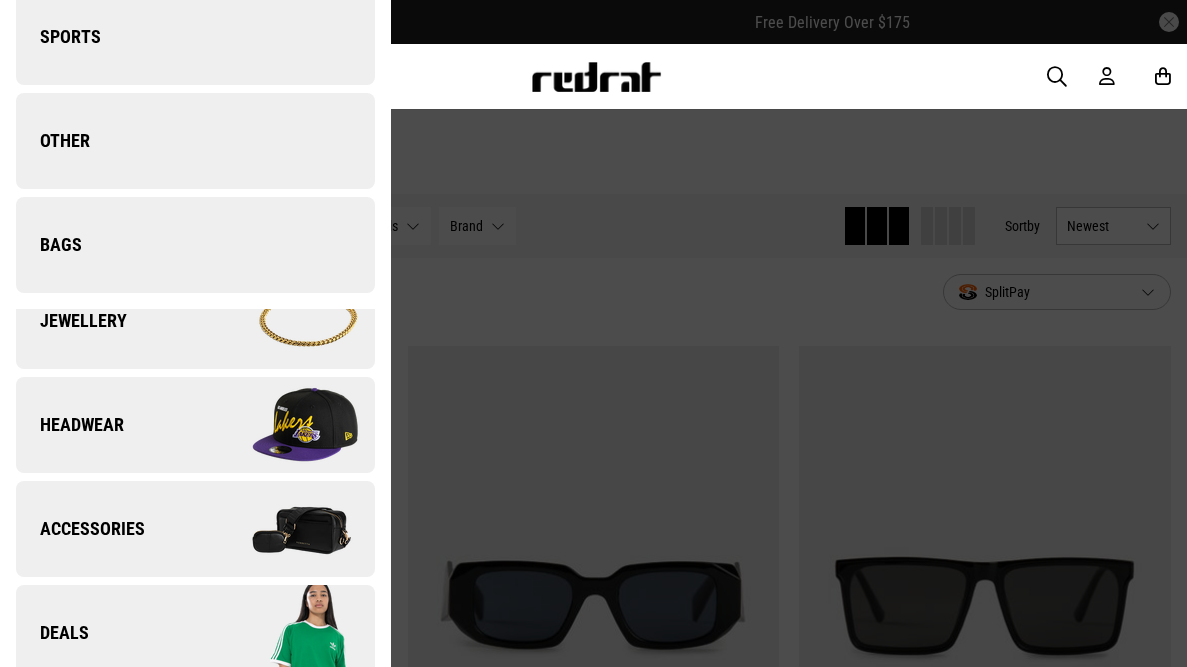 scroll, scrollTop: 0, scrollLeft: 0, axis: both 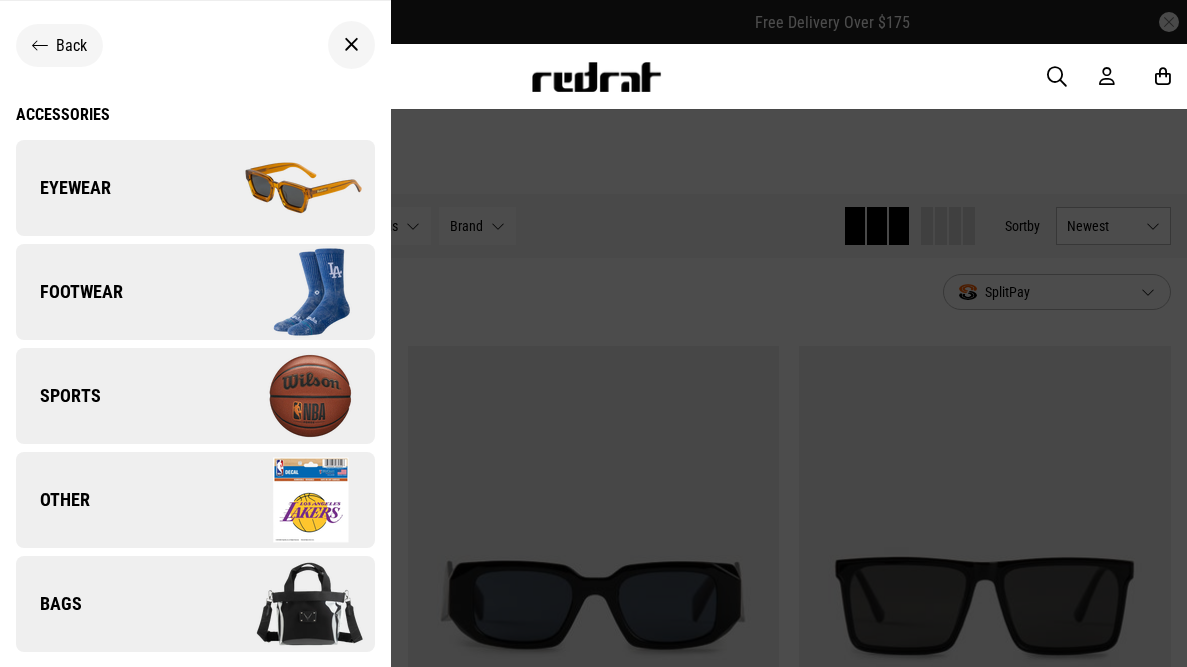 click at bounding box center (284, 292) 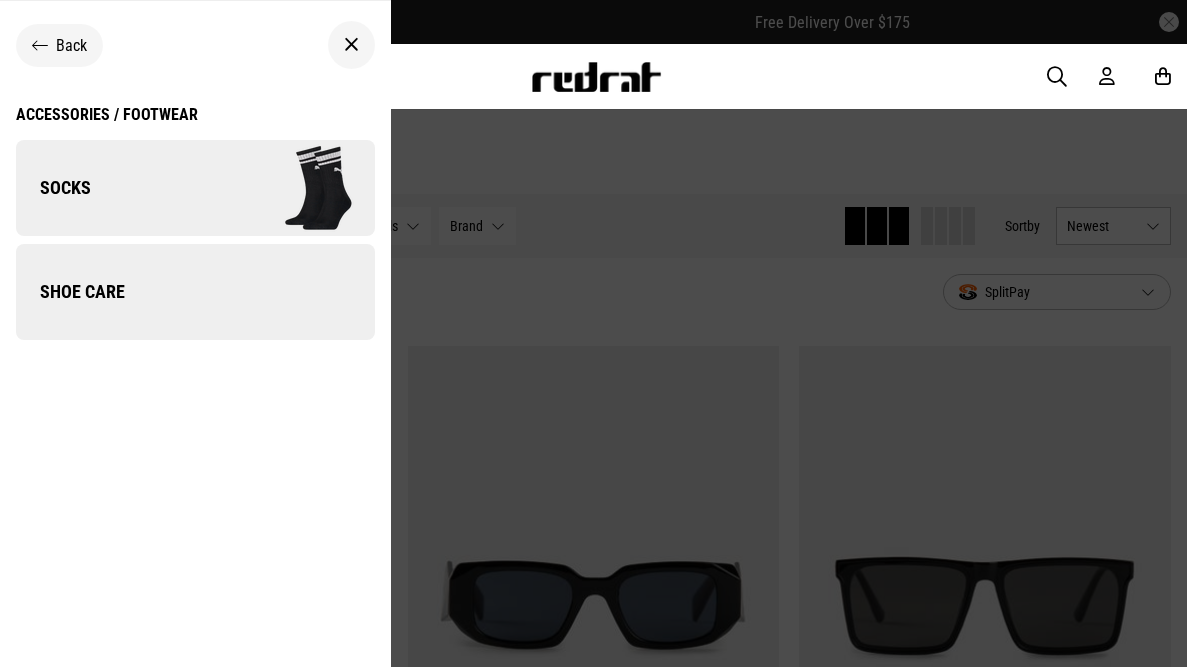 click at bounding box center (284, 188) 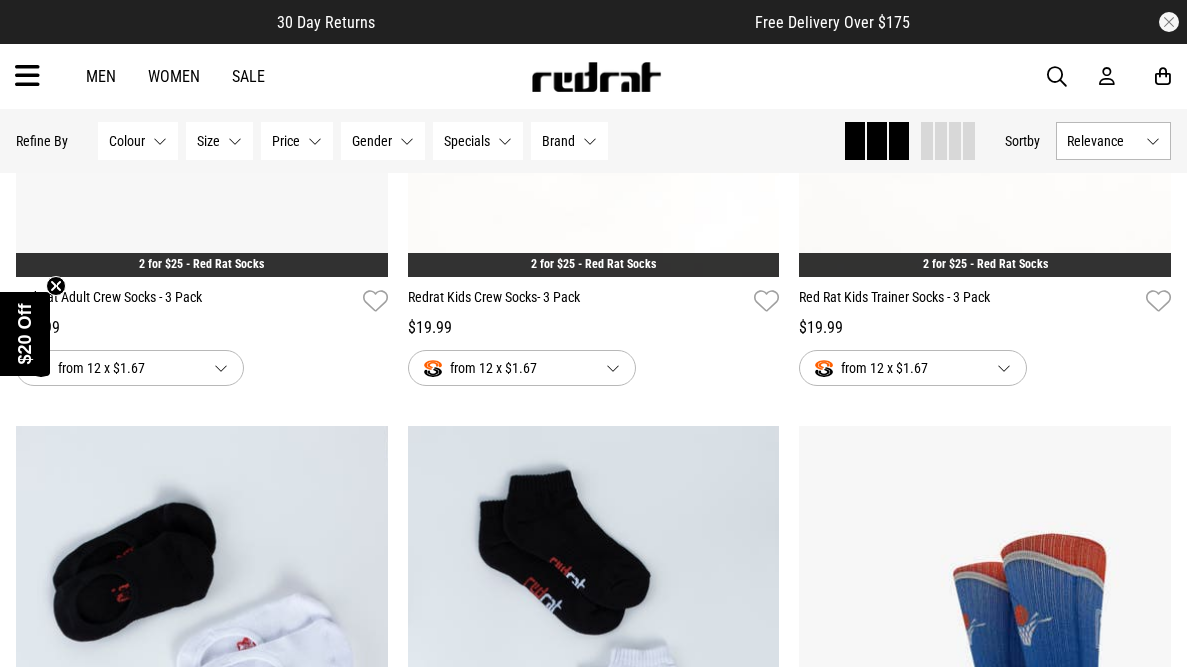 scroll, scrollTop: 0, scrollLeft: 0, axis: both 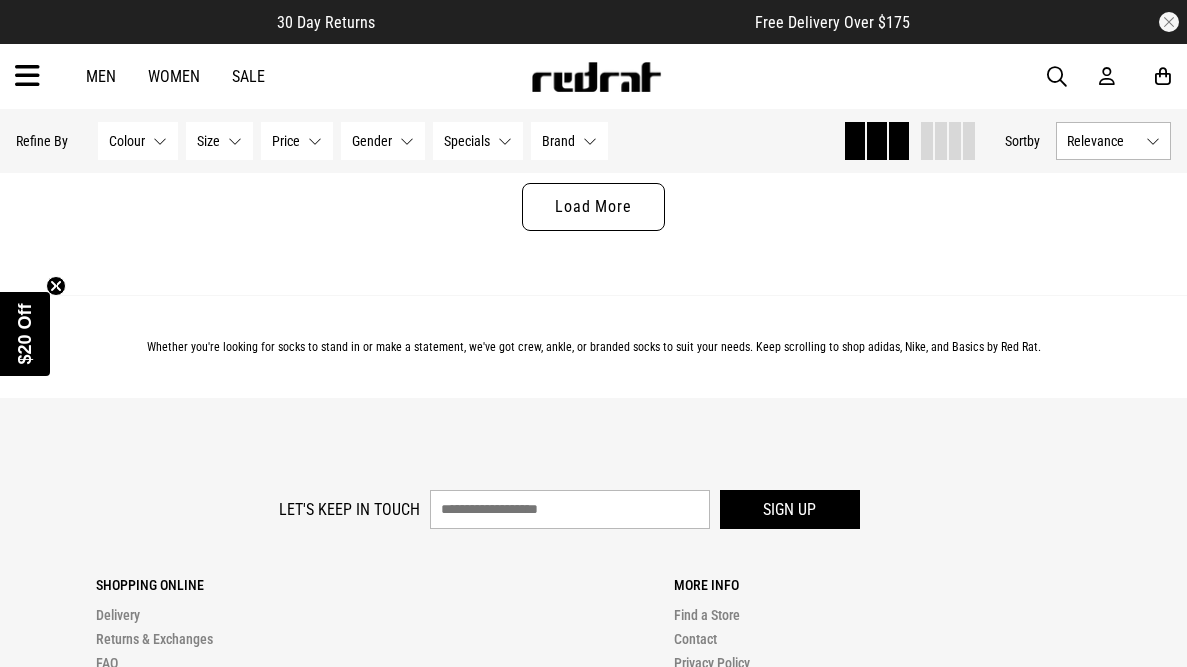 click on "Load More" at bounding box center [593, 207] 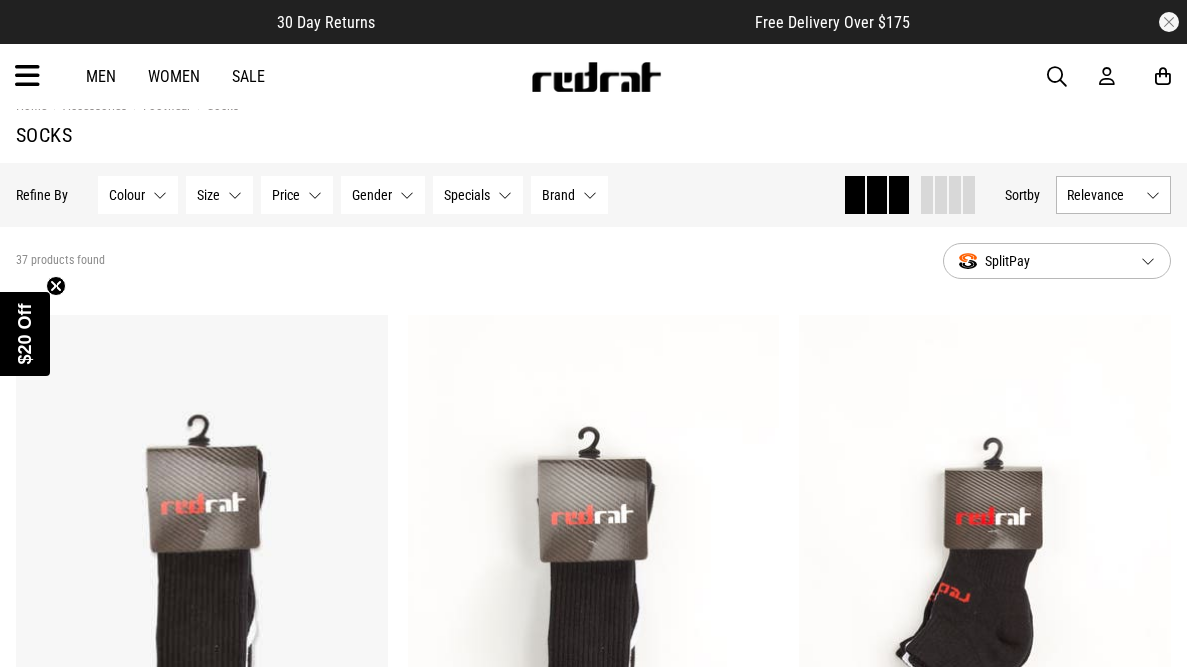 scroll, scrollTop: 0, scrollLeft: 0, axis: both 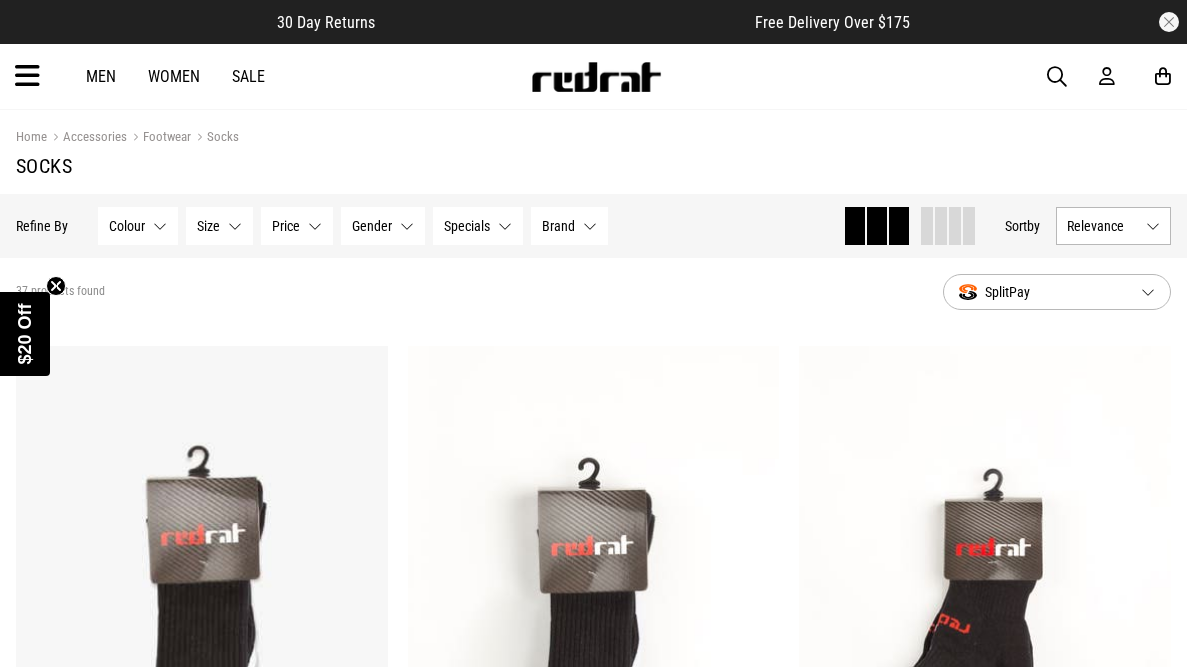 click at bounding box center [27, 76] 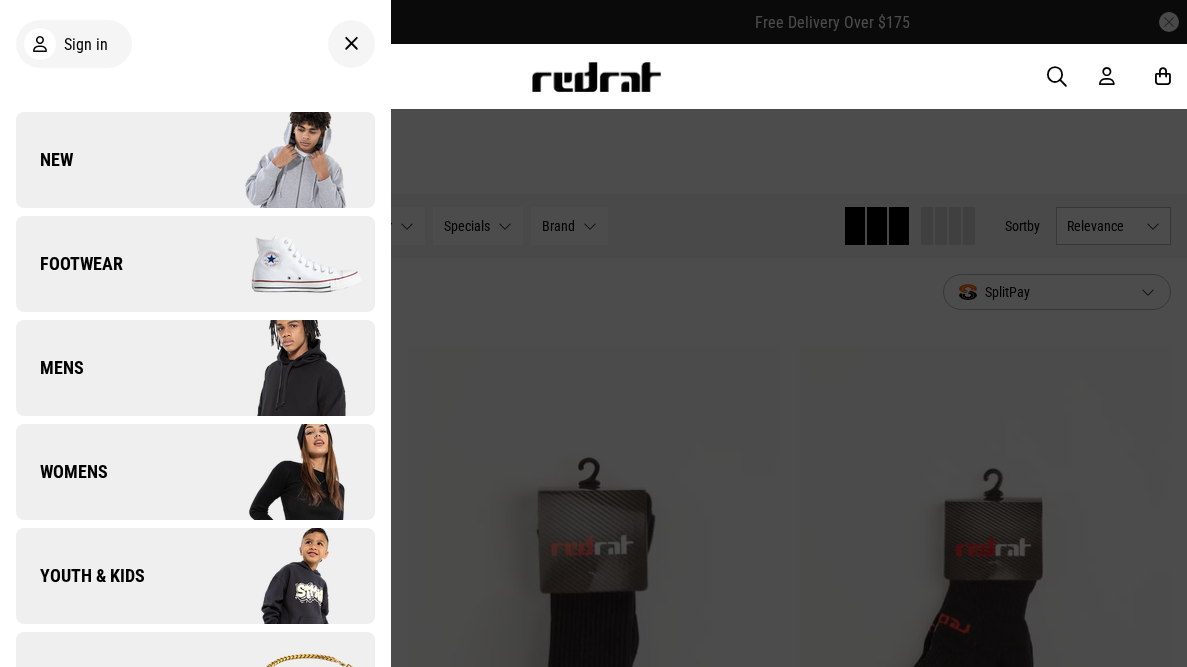 click at bounding box center [284, 680] 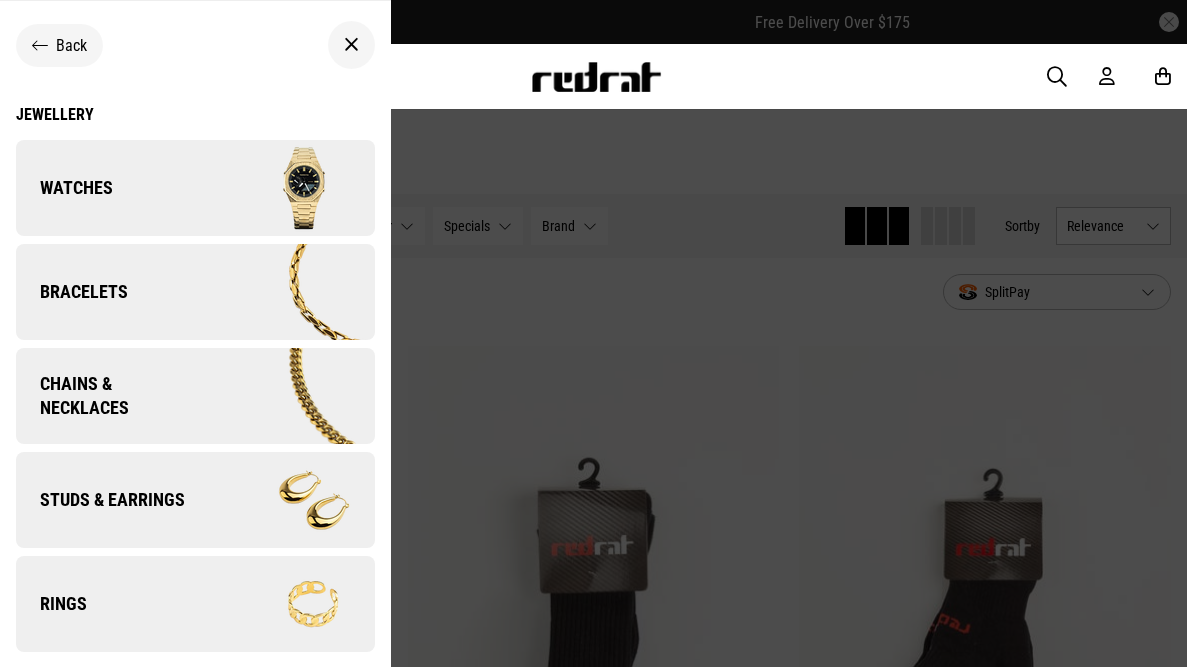 click at bounding box center [284, 188] 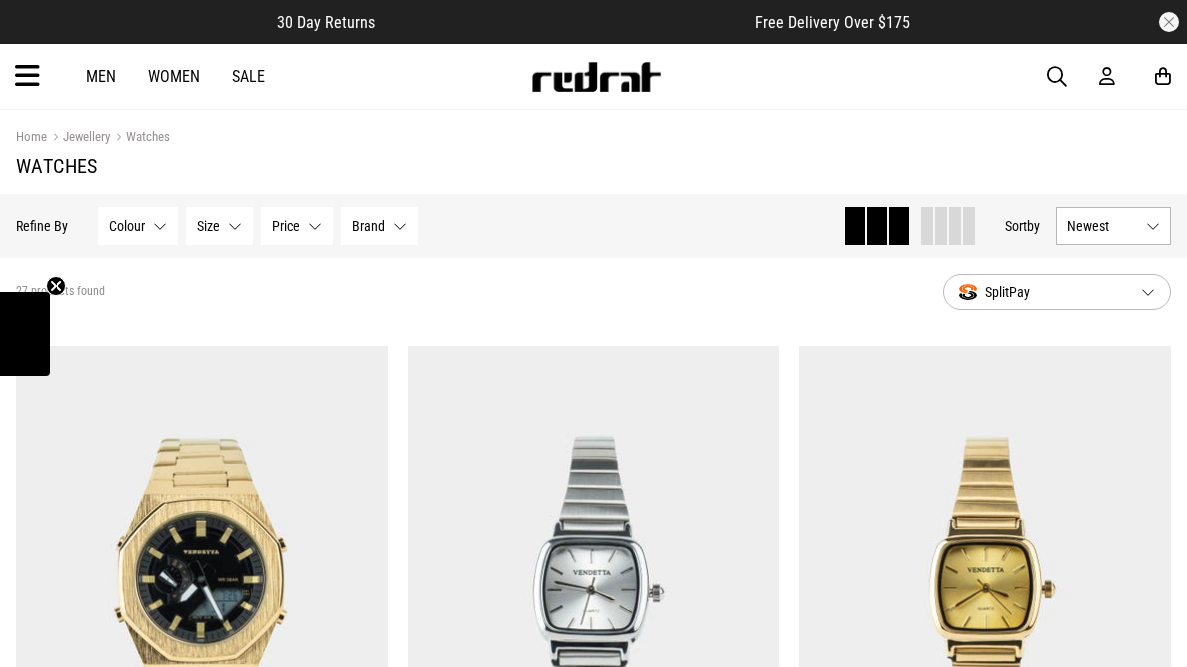 scroll, scrollTop: 0, scrollLeft: 0, axis: both 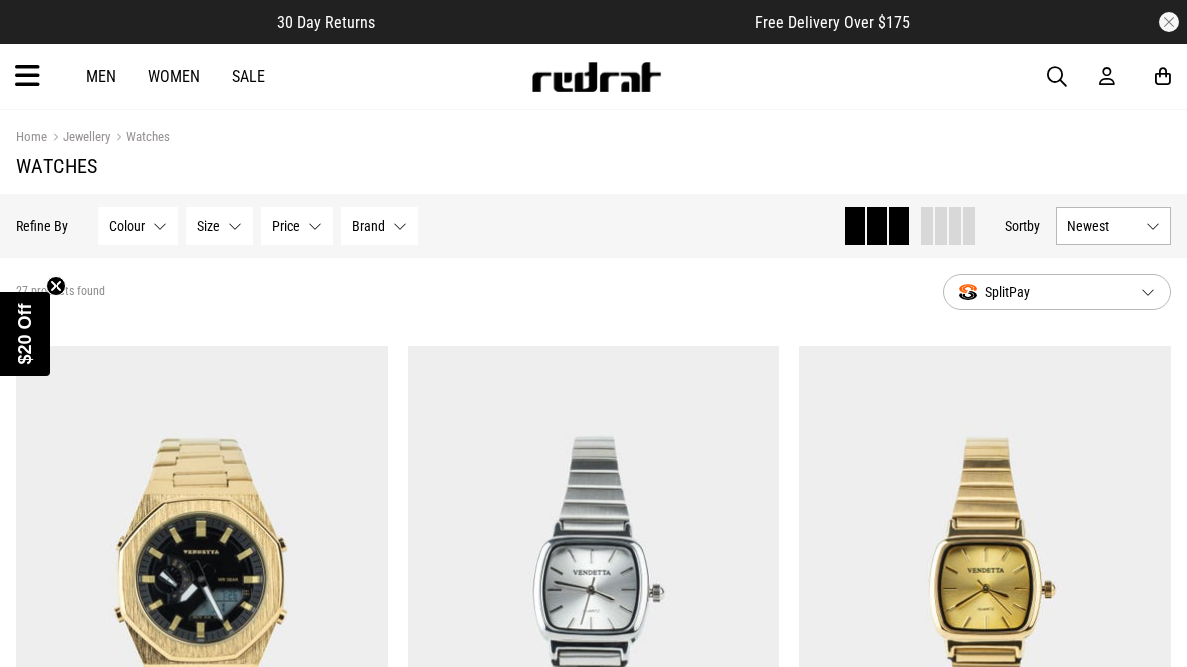 click on "27 products found       SplitPay" at bounding box center [593, 292] 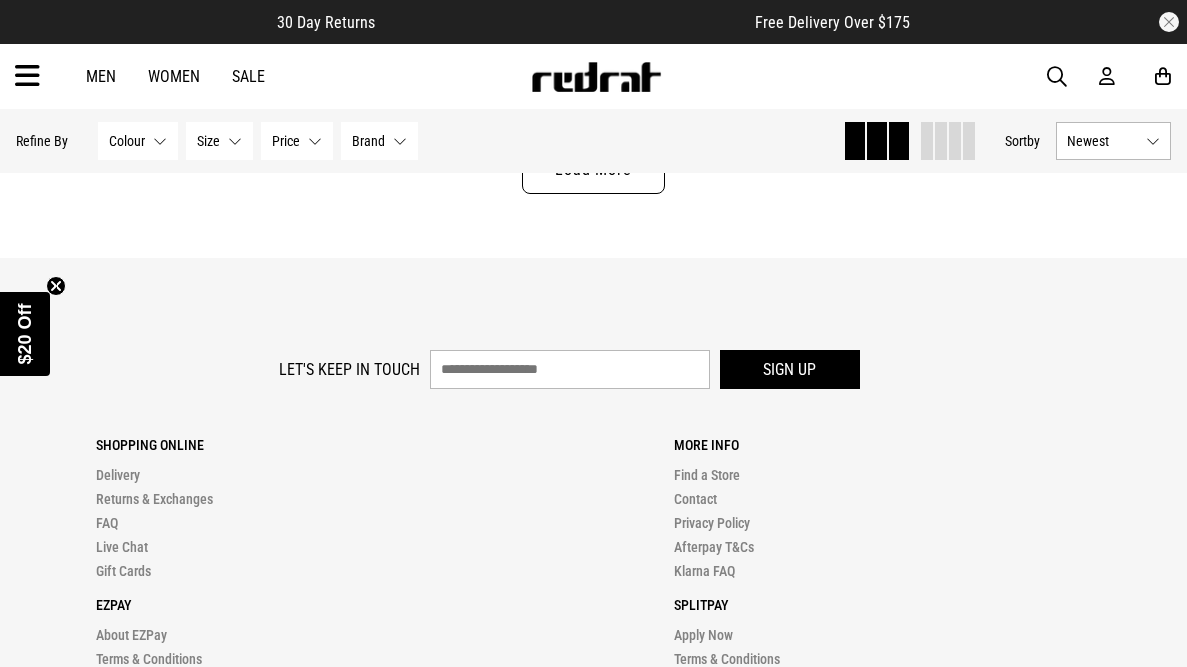 scroll, scrollTop: 5676, scrollLeft: 0, axis: vertical 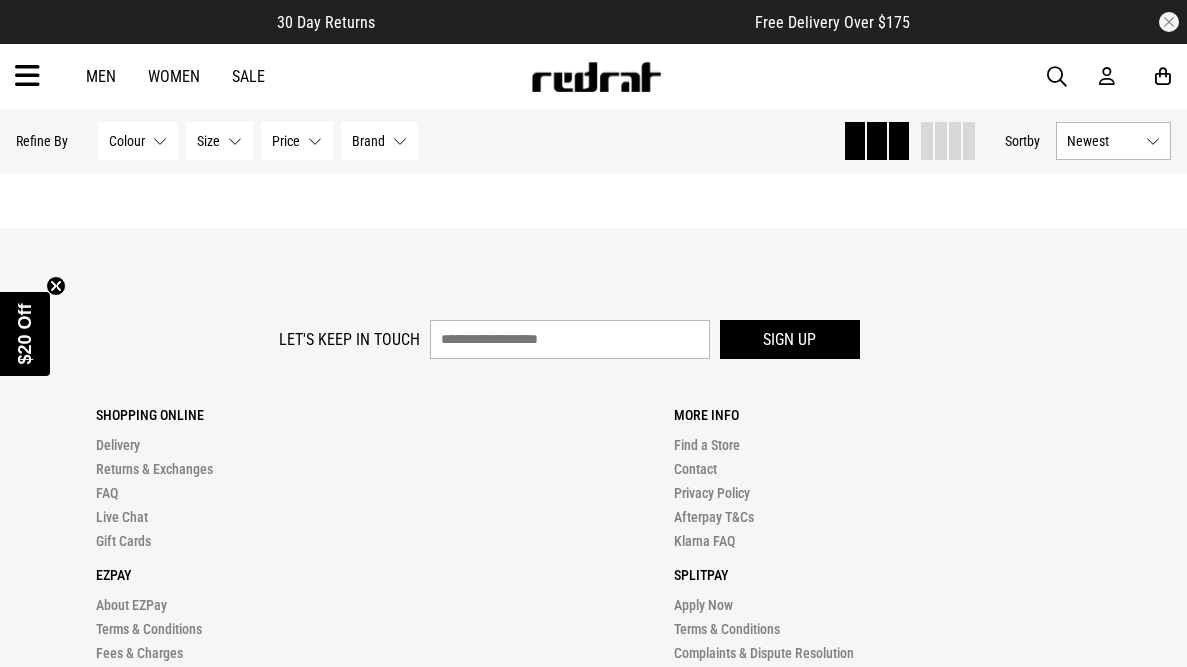 click at bounding box center (27, 76) 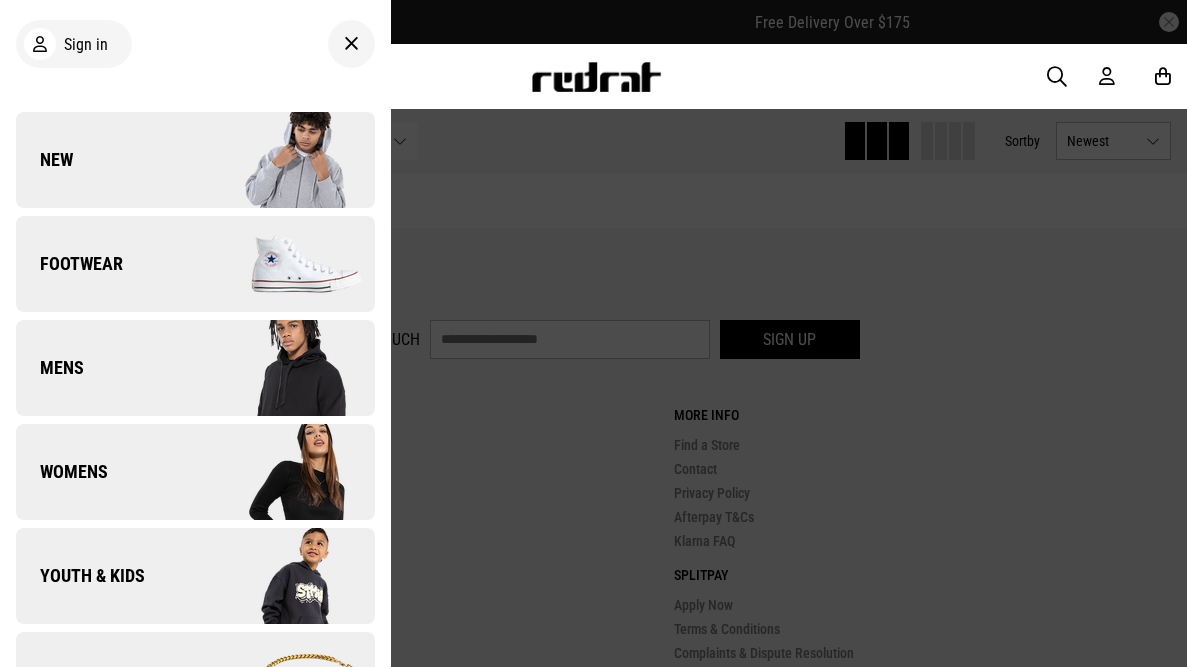 click on "New" at bounding box center (195, 160) 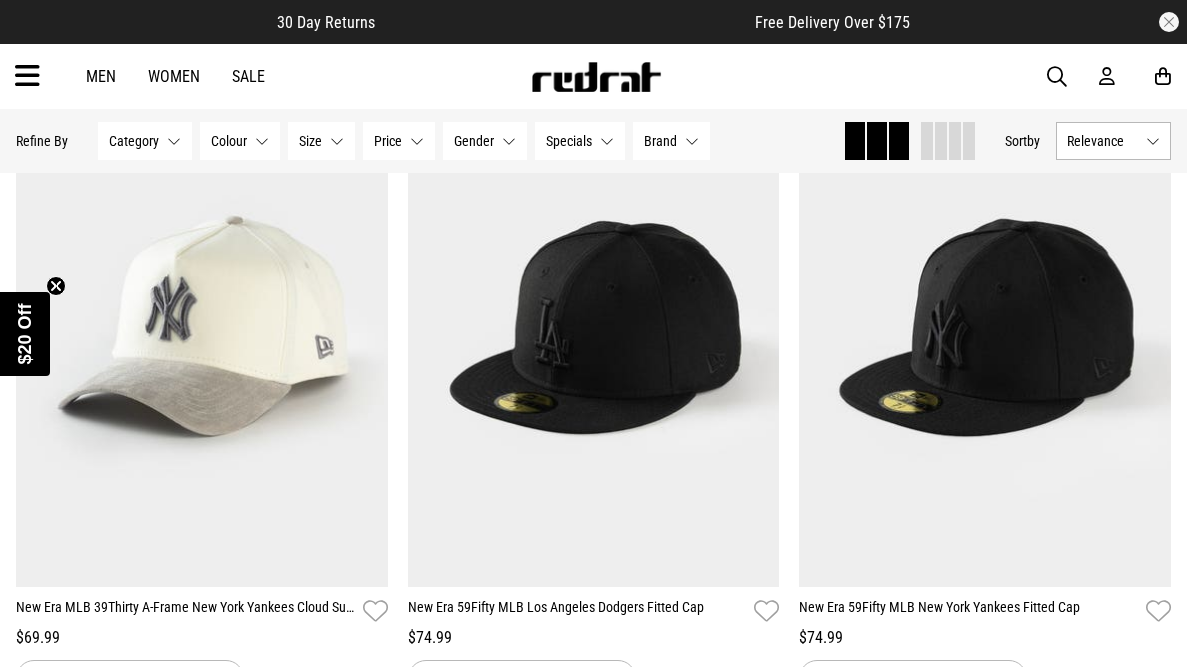 scroll, scrollTop: 0, scrollLeft: 0, axis: both 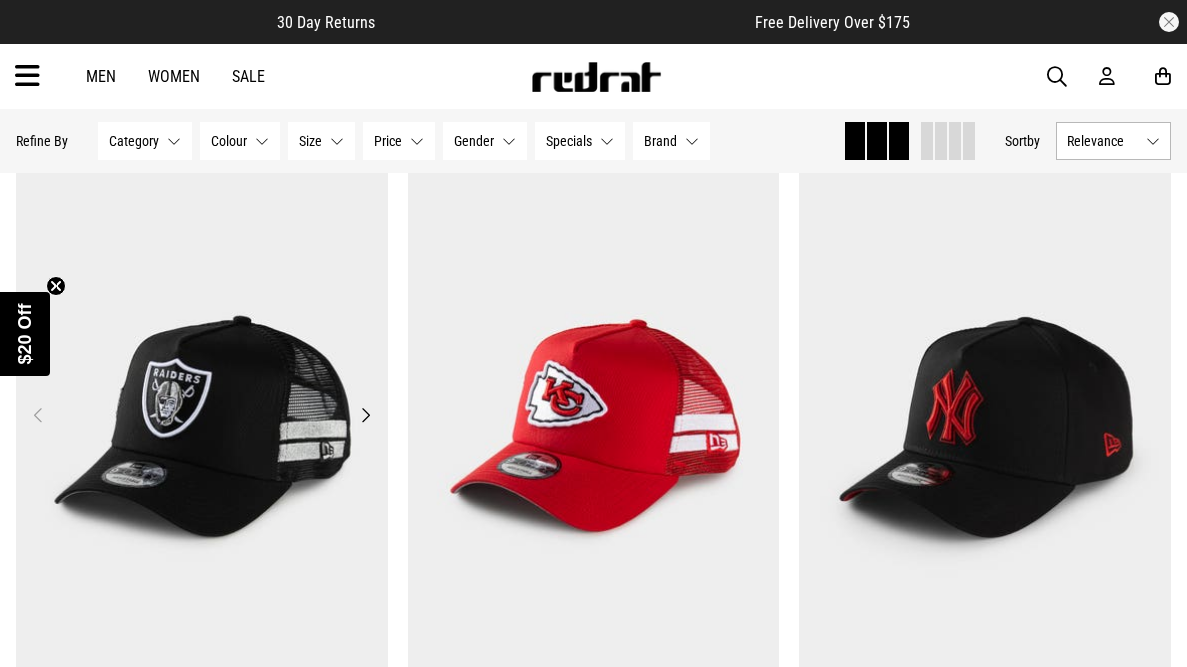 click at bounding box center (202, 427) 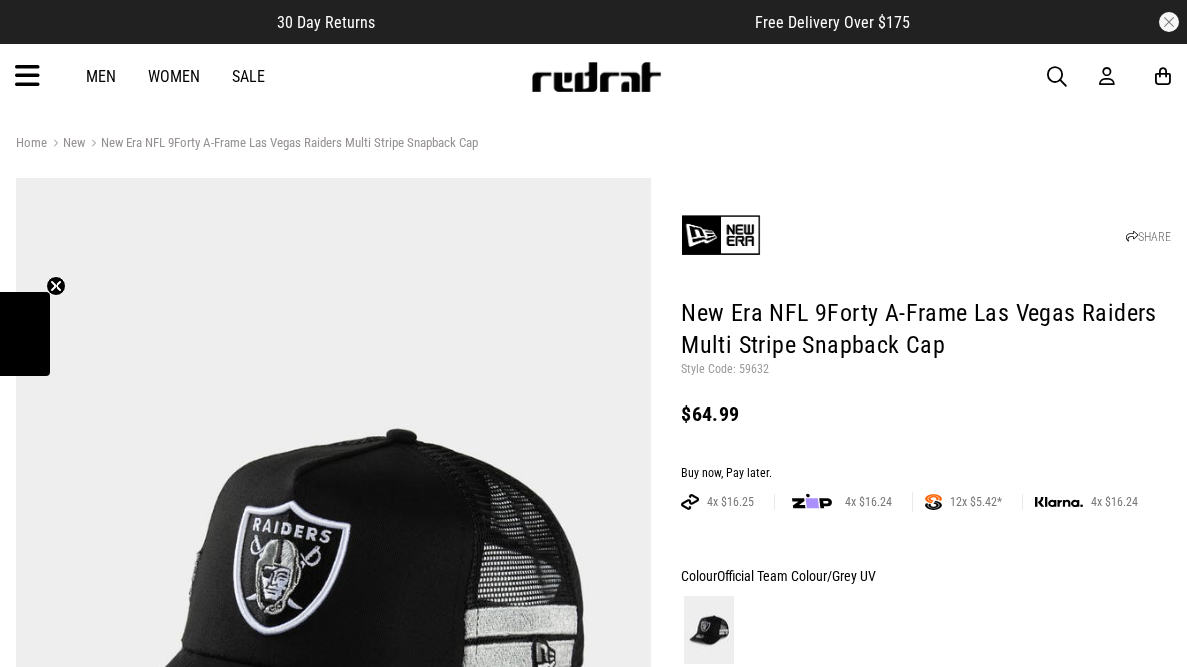 scroll, scrollTop: 0, scrollLeft: 0, axis: both 